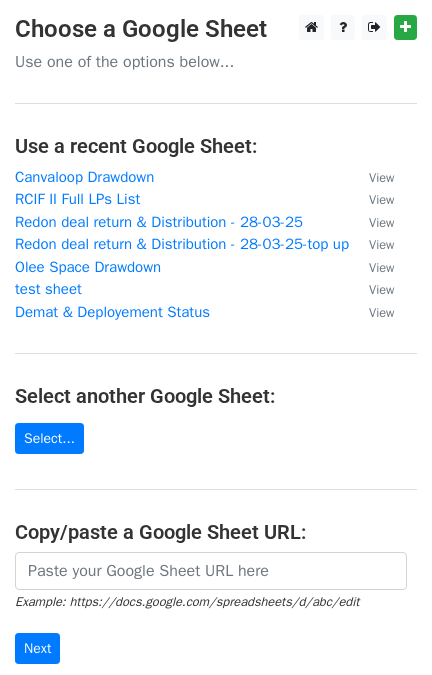 scroll, scrollTop: 0, scrollLeft: 0, axis: both 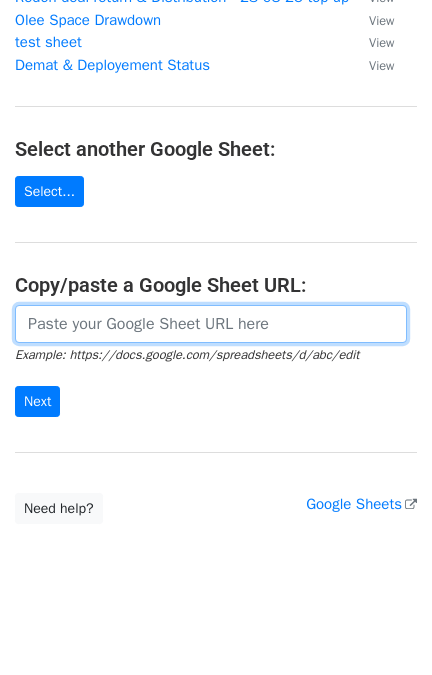 click at bounding box center [211, 324] 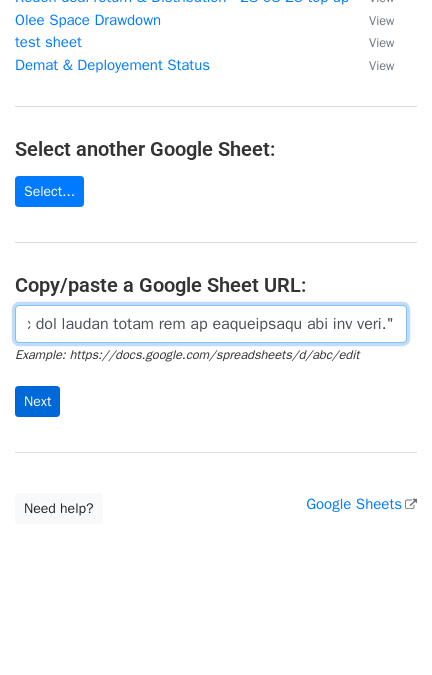 type on "Dear Rishabh Sir,  Please find attached the Statement of Account (SOA) as on 30th June 2025 for your reference.  For Q1 of FY26 ended 30th June 2025, we have realized ₹1,62,110 as gains from the redemption of liquid mutual funds, where idle funds were temporarily deployed prior to investment in the proposed investee company.  We shall be distributing the net amount of ₹1,54,431 (after deducting TDS of ₹7,679) on or before 15th August 2025.  Should you have any queries or require further clarification, please feel free to reach out to us.  Thank you for your continued trust and support.  Regards,  Client Service Team  Rockstud Capital  www.rockstudcap.com  -------------------------------------------------------------------------------------------------------------------------------------  Disclaimer: "This e-mail message may contain confidential, proprietary or legally privileged information. It should not be used by anyone who is not the original intended recipient. If you have erroneously received this me..." 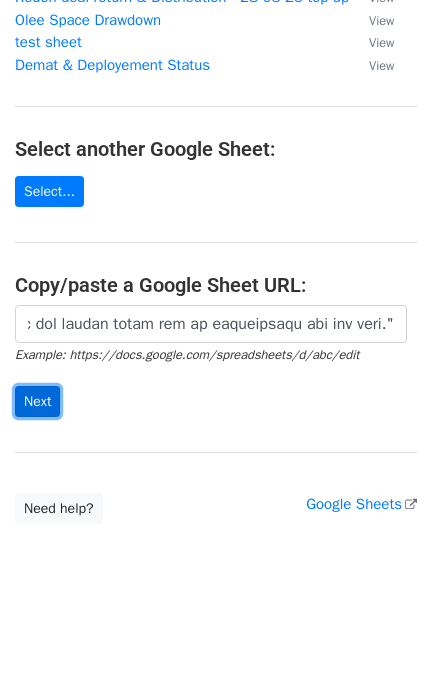 click on "Next" at bounding box center (37, 401) 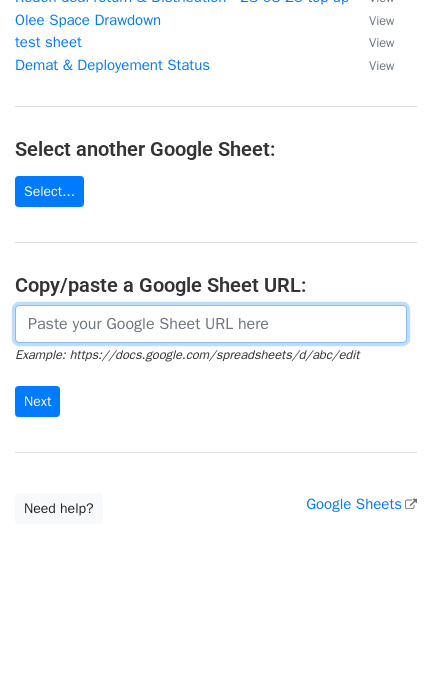 scroll, scrollTop: 0, scrollLeft: 0, axis: both 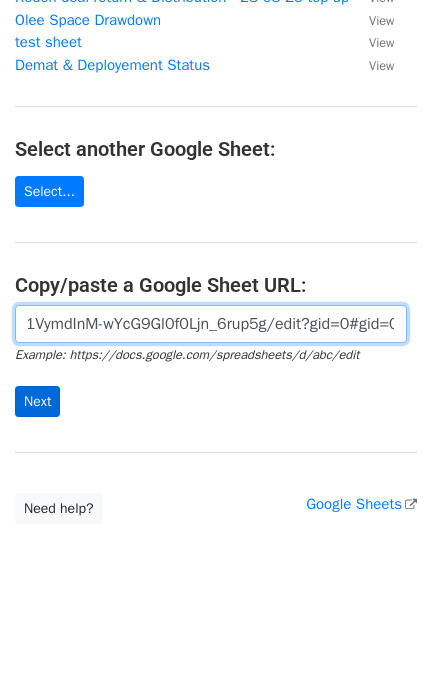 type on "https://docs.google.com/spreadsheets/d/1Vuhpy42k5zq-eh1VymdInM-wYcG9Gl0f0Ljn_6rup5g/edit?gid=0#gid=0" 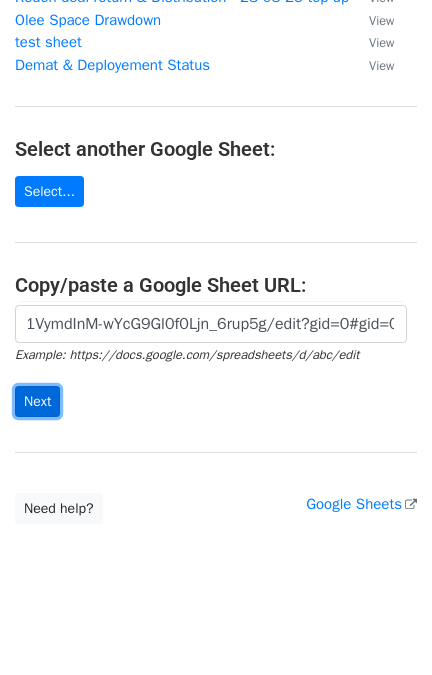 click on "Next" at bounding box center [37, 401] 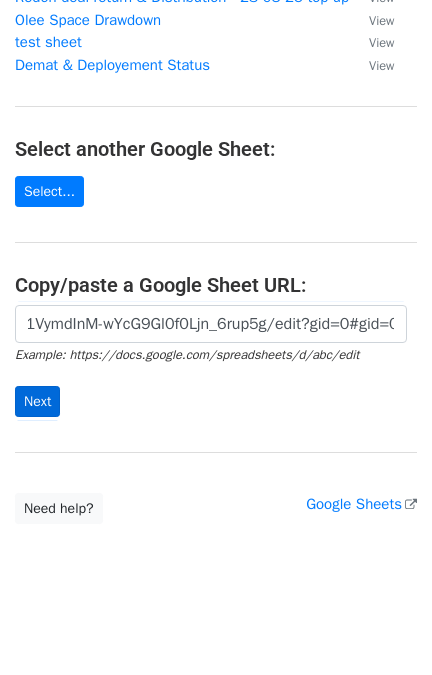 scroll, scrollTop: 0, scrollLeft: 0, axis: both 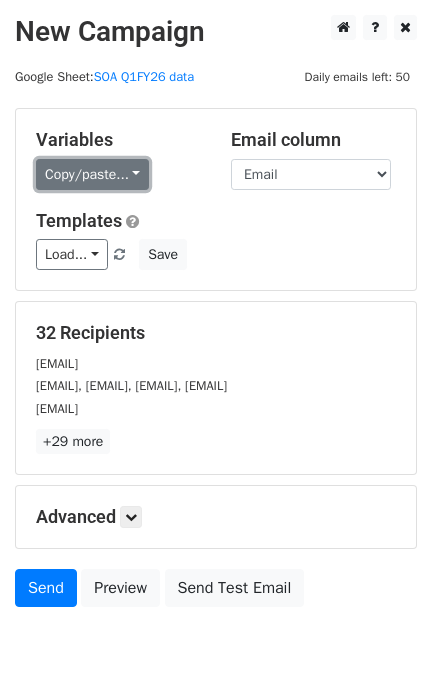 click on "Copy/paste..." at bounding box center (92, 174) 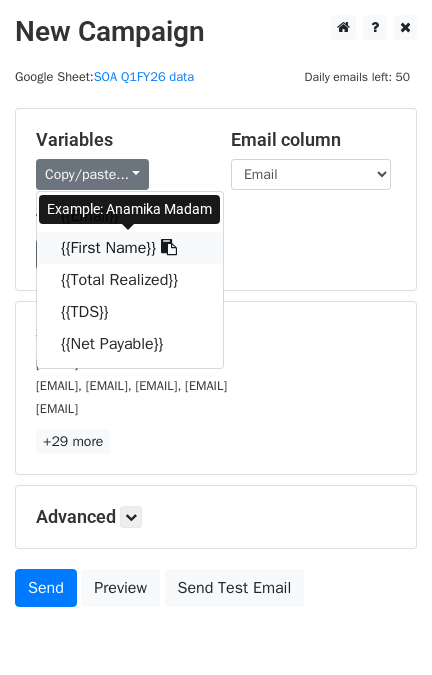 click at bounding box center [169, 247] 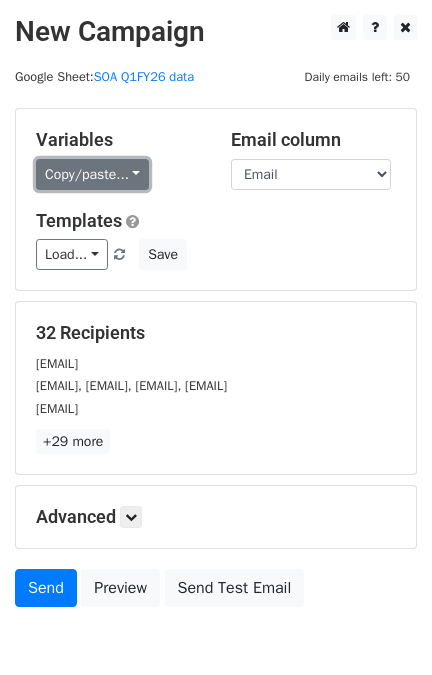 click on "Copy/paste..." at bounding box center [92, 174] 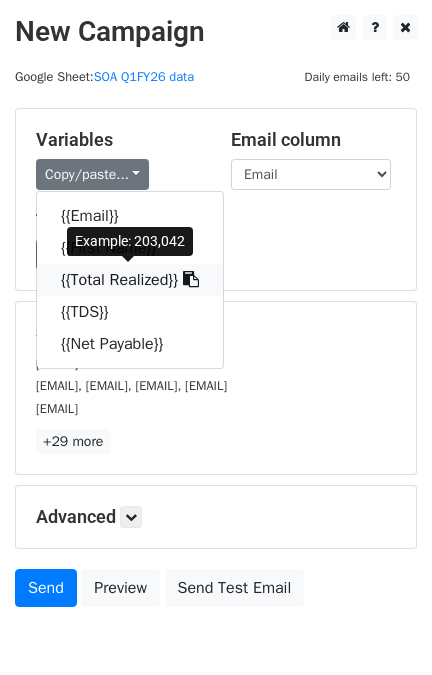 click at bounding box center (191, 279) 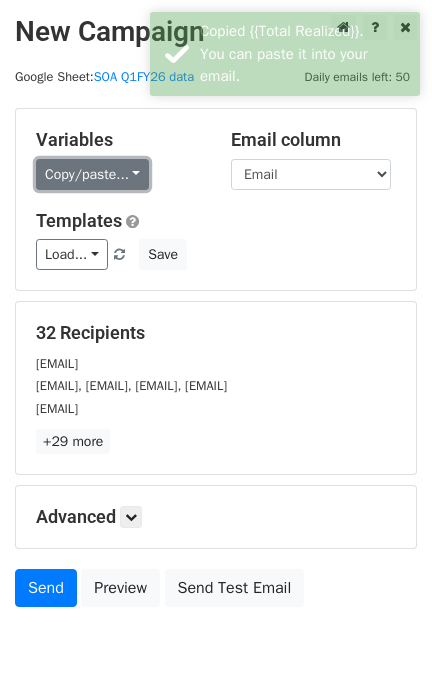 click on "Copy/paste..." at bounding box center [92, 174] 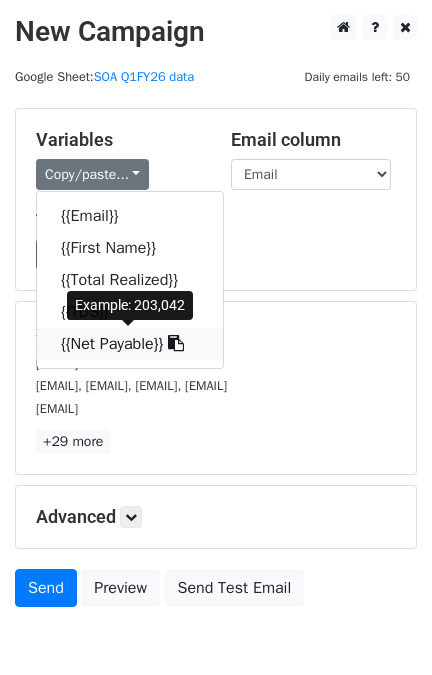 drag, startPoint x: 170, startPoint y: 342, endPoint x: 185, endPoint y: 339, distance: 15.297058 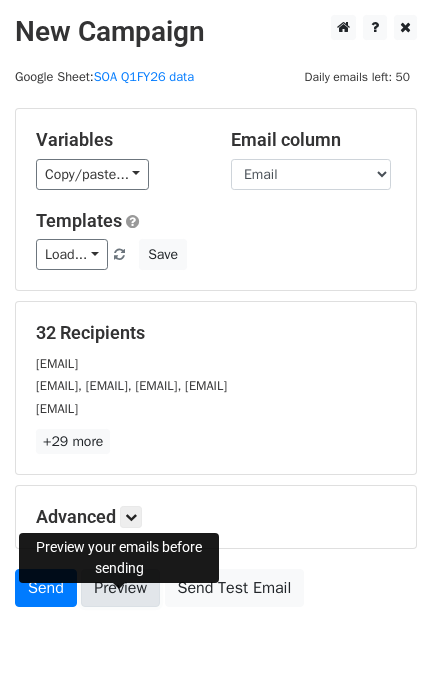 click on "Preview" at bounding box center [120, 588] 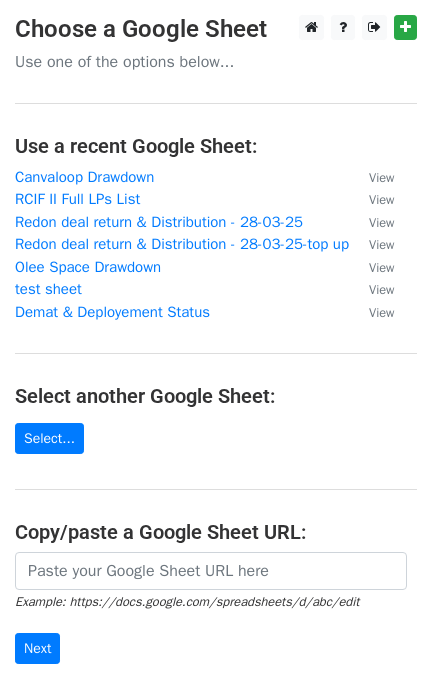 scroll, scrollTop: 142, scrollLeft: 0, axis: vertical 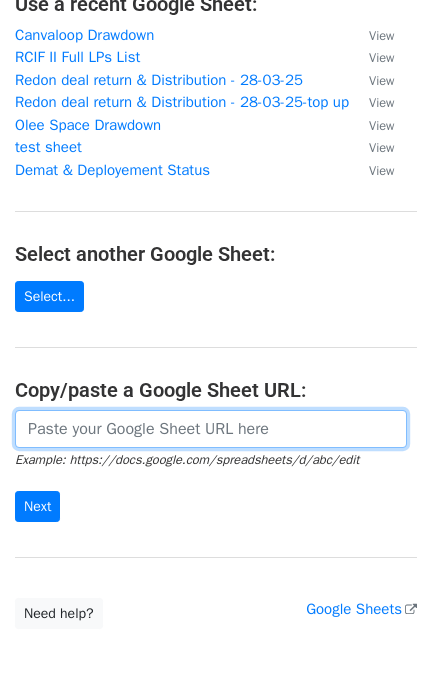 click at bounding box center [211, 429] 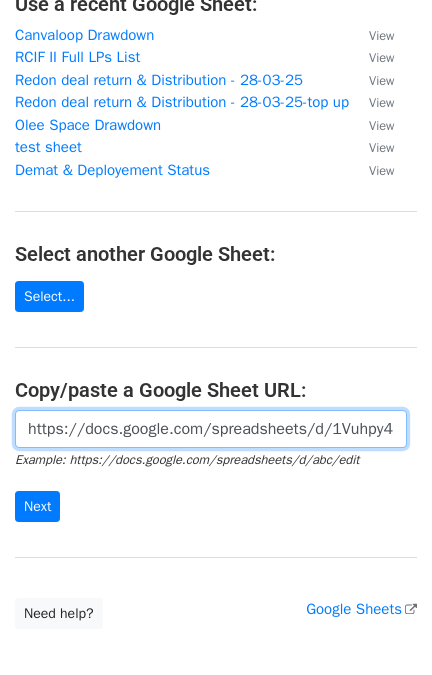 scroll, scrollTop: 0, scrollLeft: 432, axis: horizontal 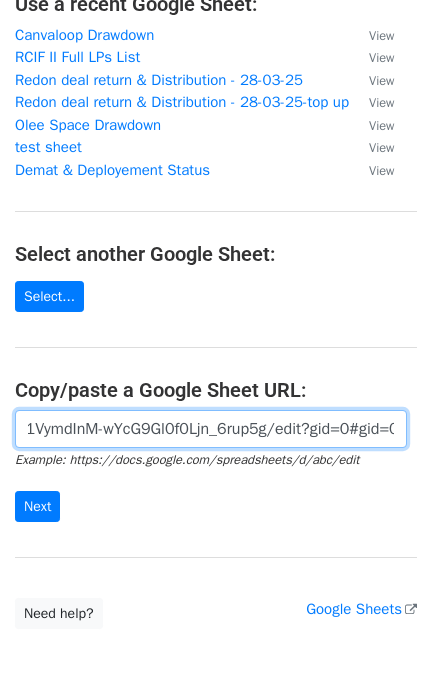 type on "https://docs.google.com/spreadsheets/d/1Vuhpy42k5zq-eh1VymdInM-wYcG9Gl0f0Ljn_6rup5g/edit?gid=0#gid=0" 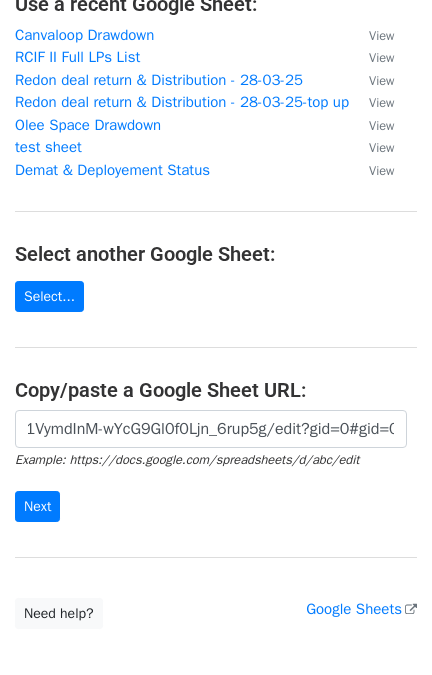 scroll, scrollTop: 0, scrollLeft: 0, axis: both 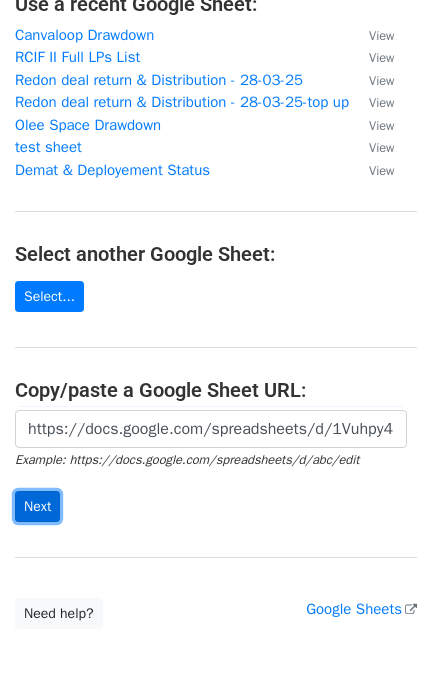 click on "Next" at bounding box center (37, 506) 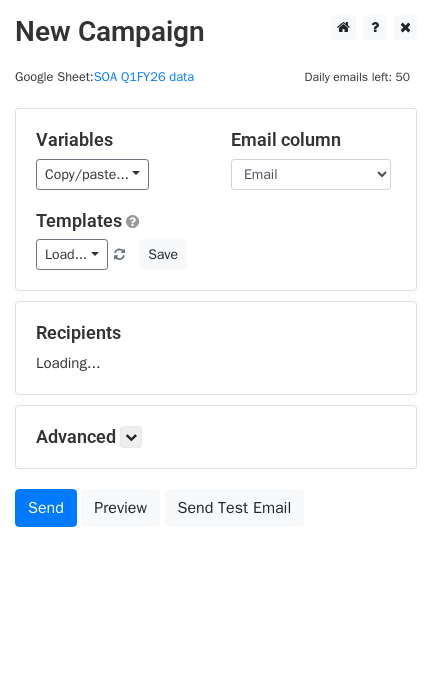 scroll, scrollTop: 0, scrollLeft: 0, axis: both 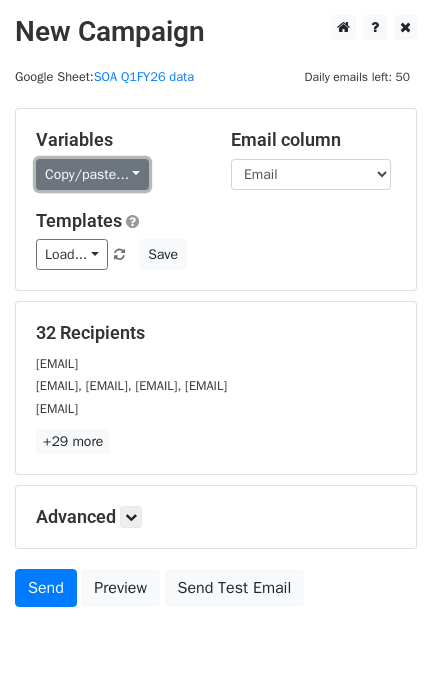 click on "Copy/paste..." at bounding box center (92, 174) 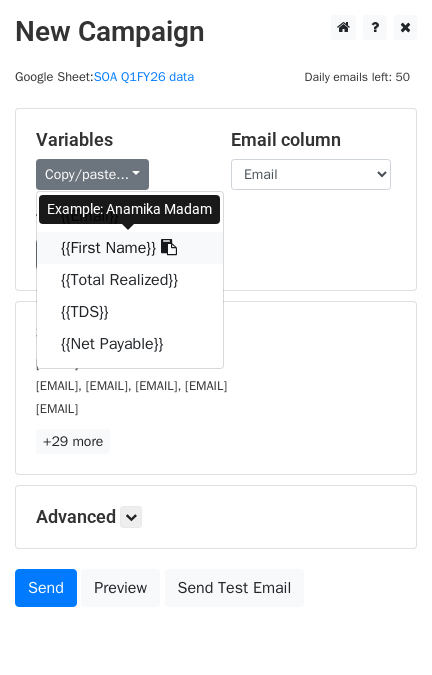 click at bounding box center (169, 247) 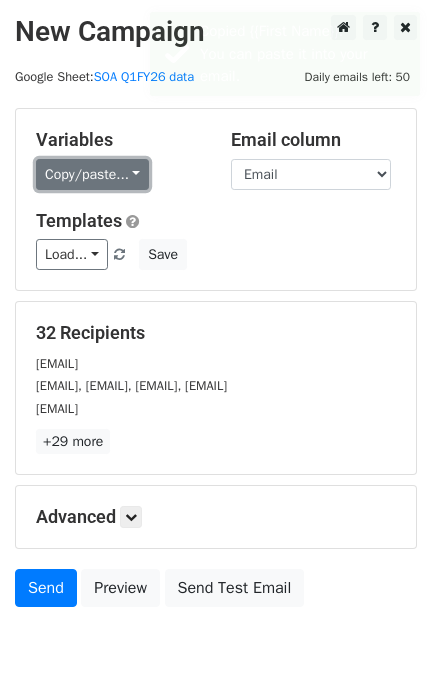 click on "Copy/paste..." at bounding box center [92, 174] 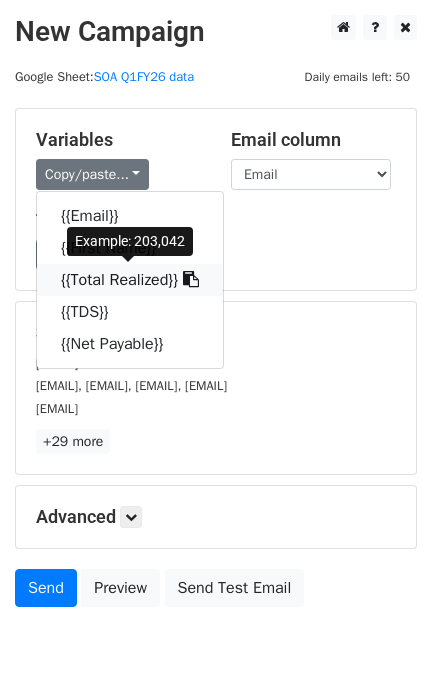 click at bounding box center (191, 279) 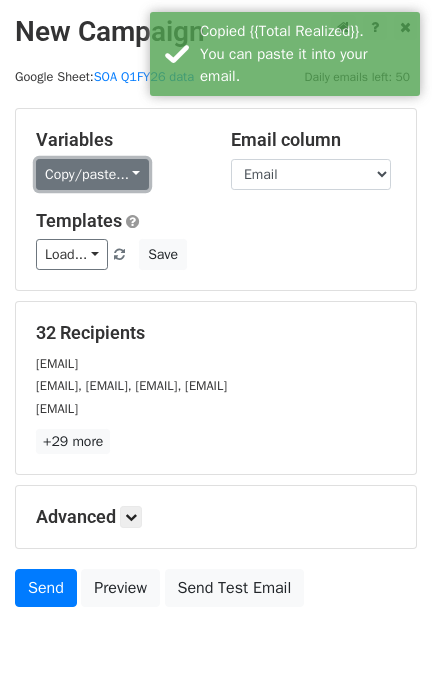 click on "Copy/paste..." at bounding box center [92, 174] 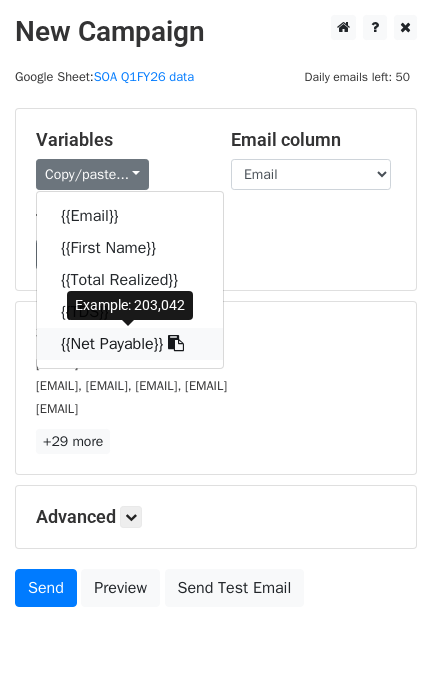 click at bounding box center (176, 343) 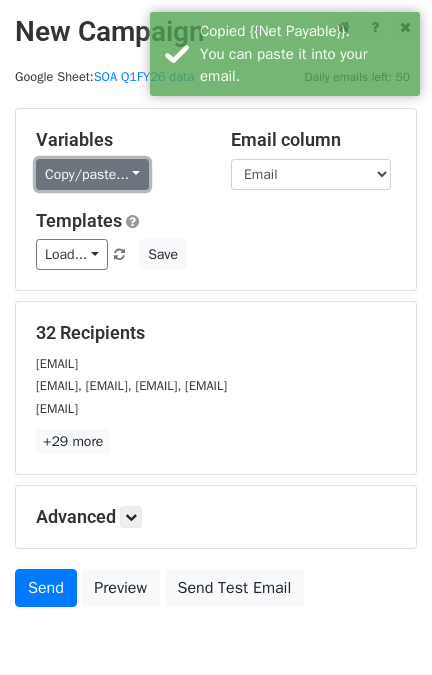 click on "Copy/paste..." at bounding box center [92, 174] 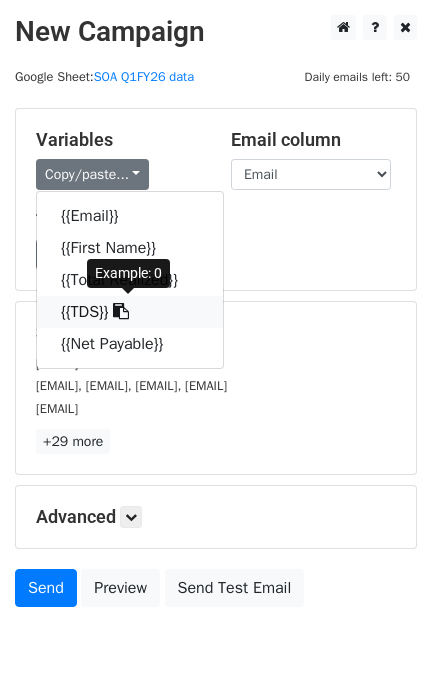 click at bounding box center (121, 311) 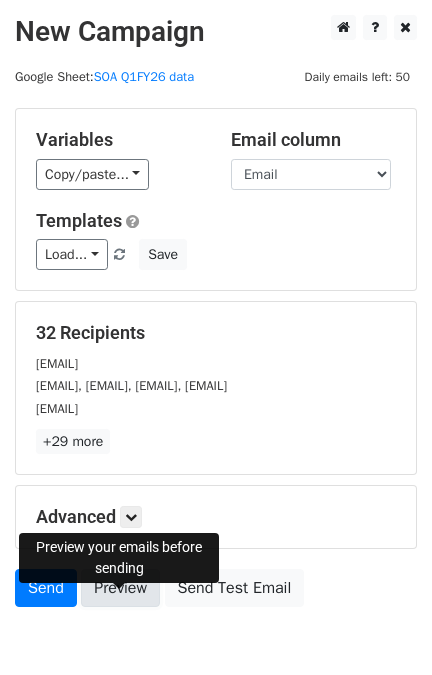 click on "Preview" at bounding box center [120, 588] 